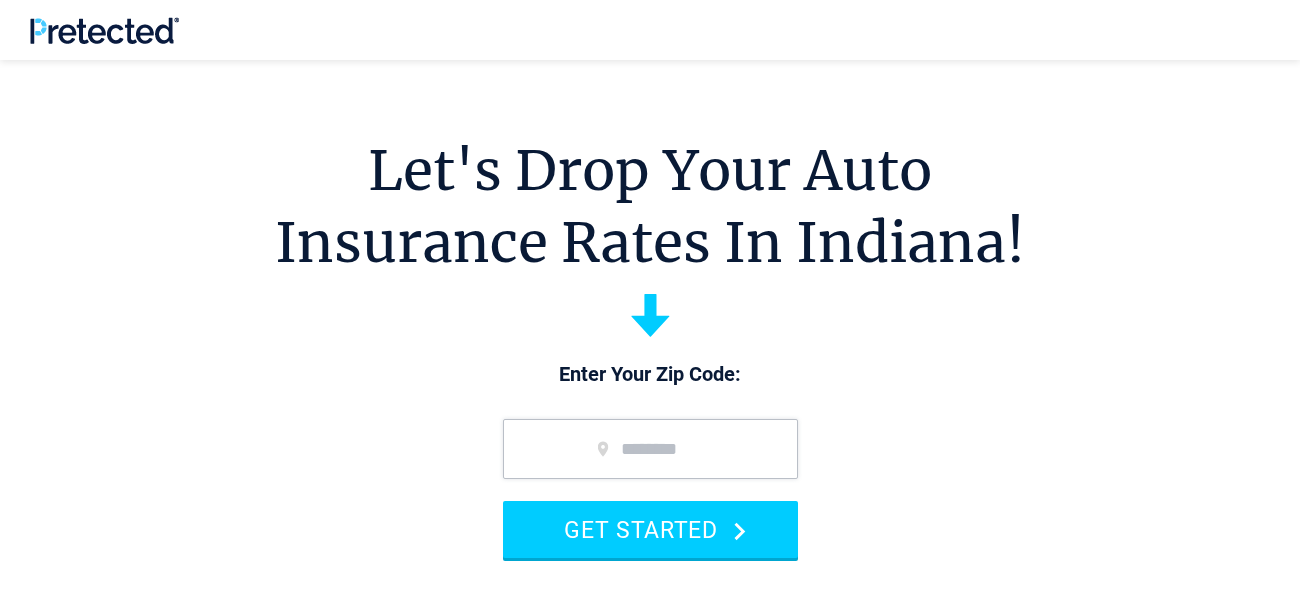 scroll, scrollTop: 20, scrollLeft: 0, axis: vertical 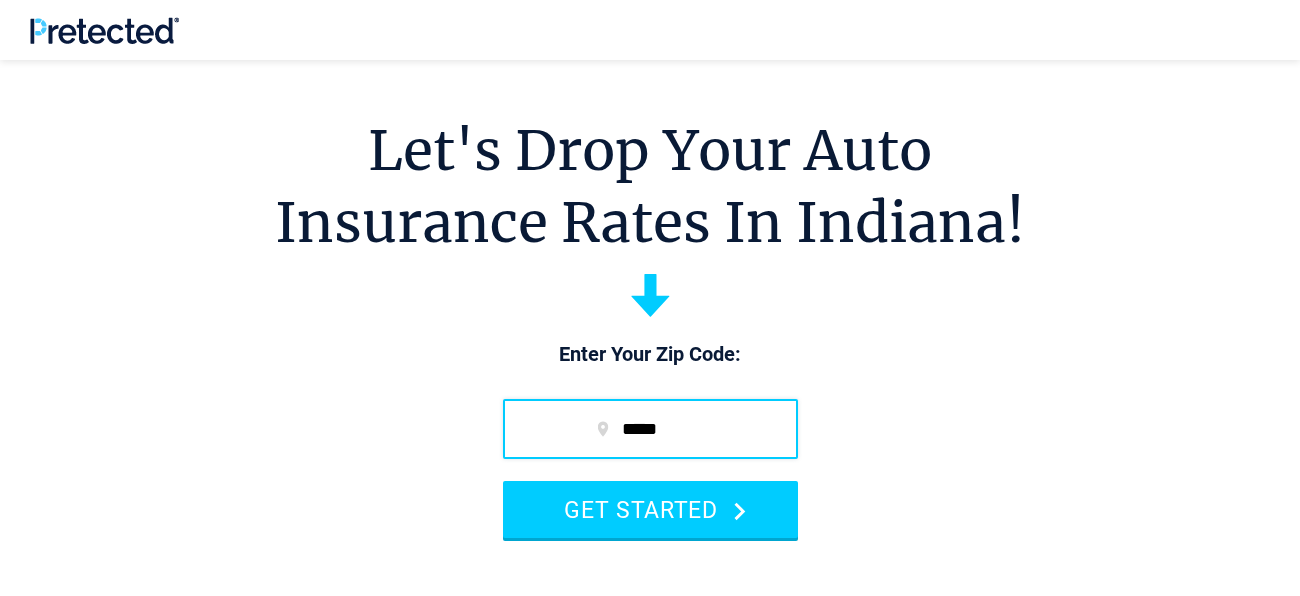 type on "*****" 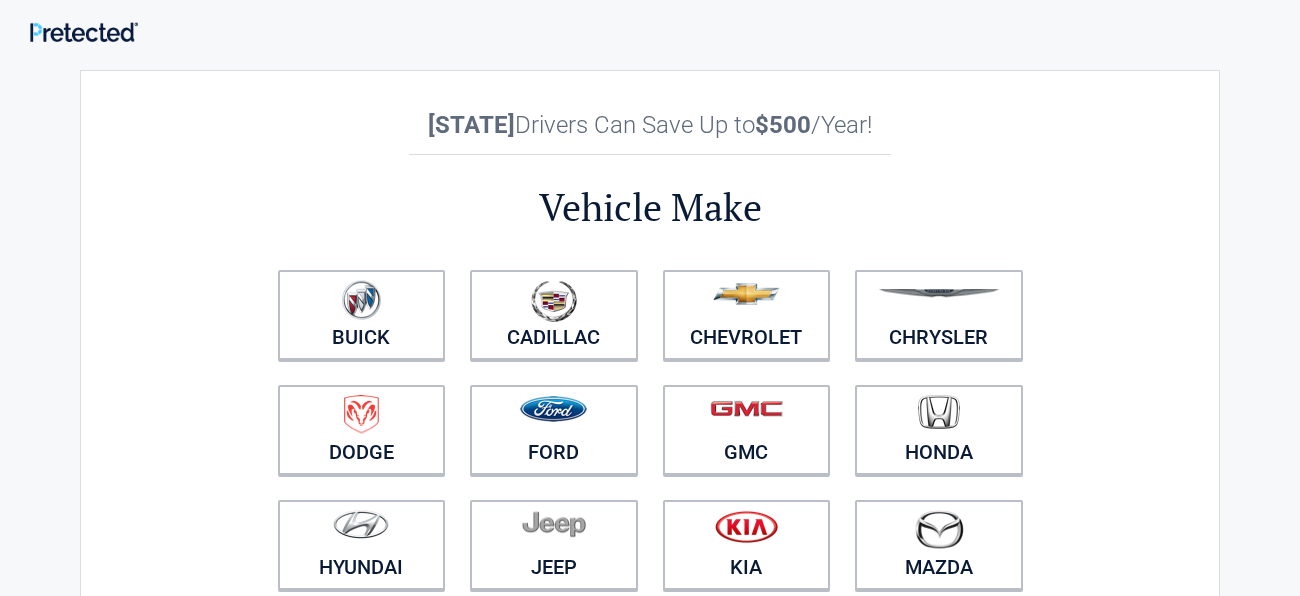 scroll, scrollTop: 0, scrollLeft: 0, axis: both 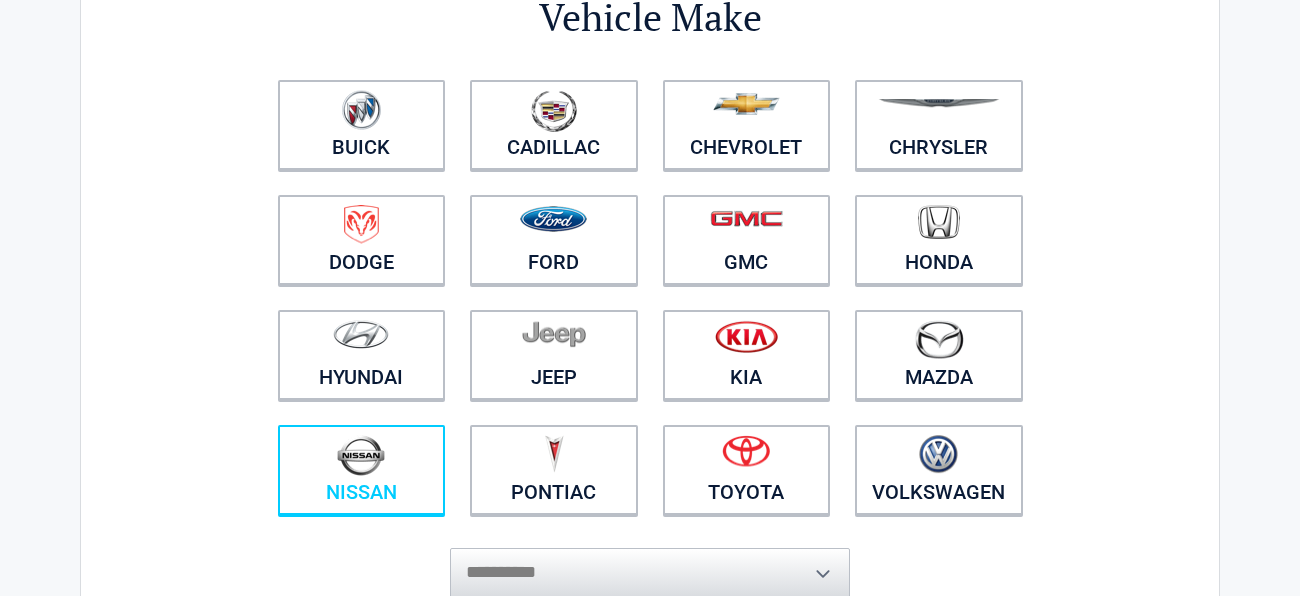 click on "Nissan" at bounding box center [362, 470] 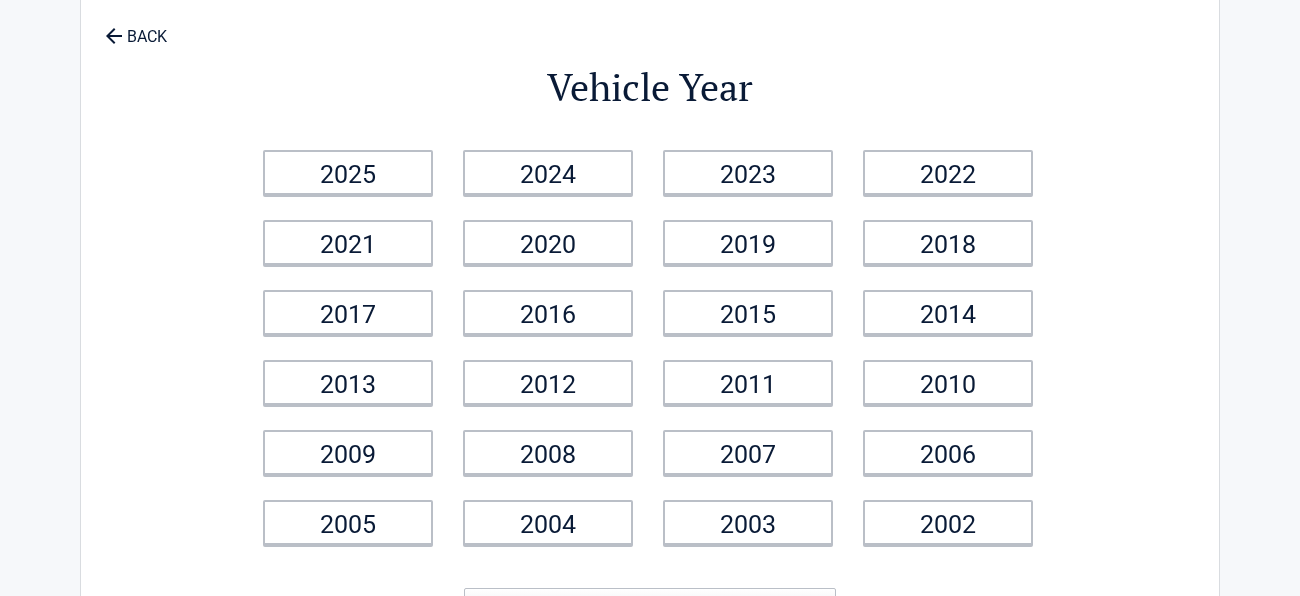 scroll, scrollTop: 0, scrollLeft: 0, axis: both 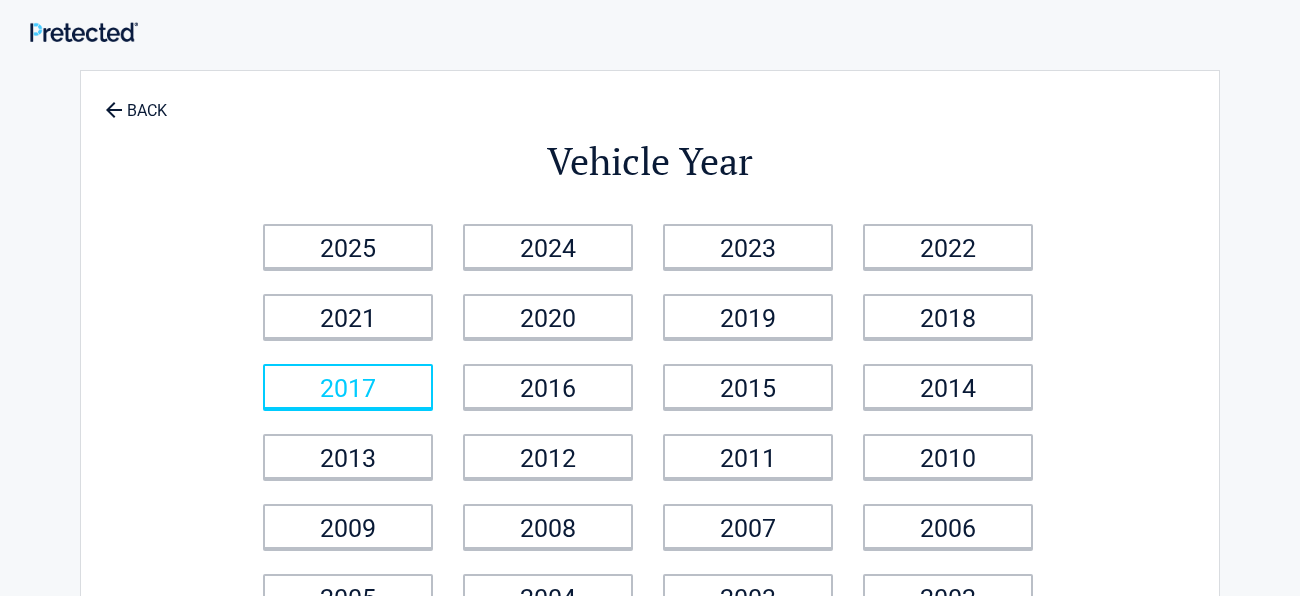 click on "2017" at bounding box center [348, 386] 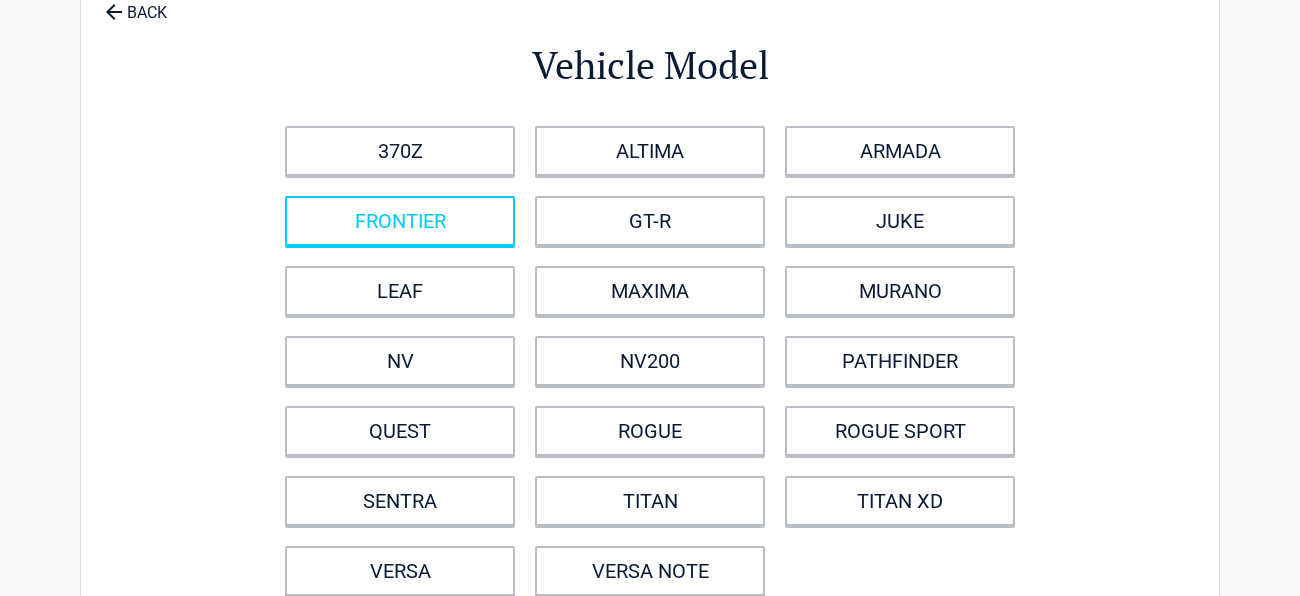 scroll, scrollTop: 99, scrollLeft: 0, axis: vertical 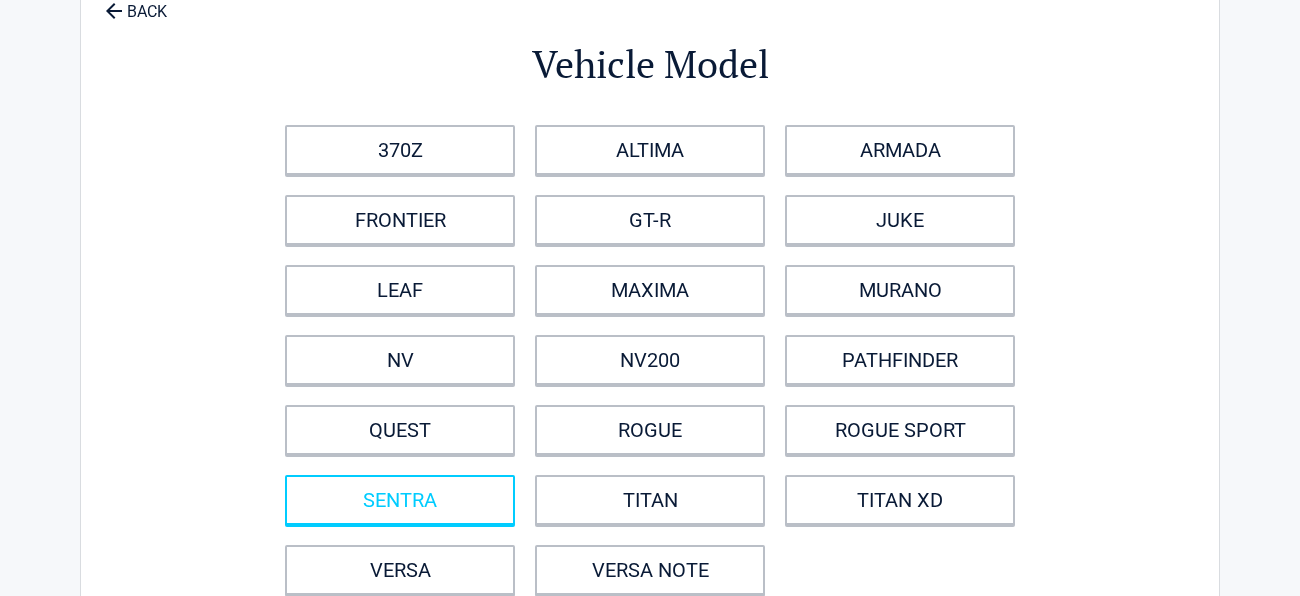 click on "SENTRA" at bounding box center (400, 500) 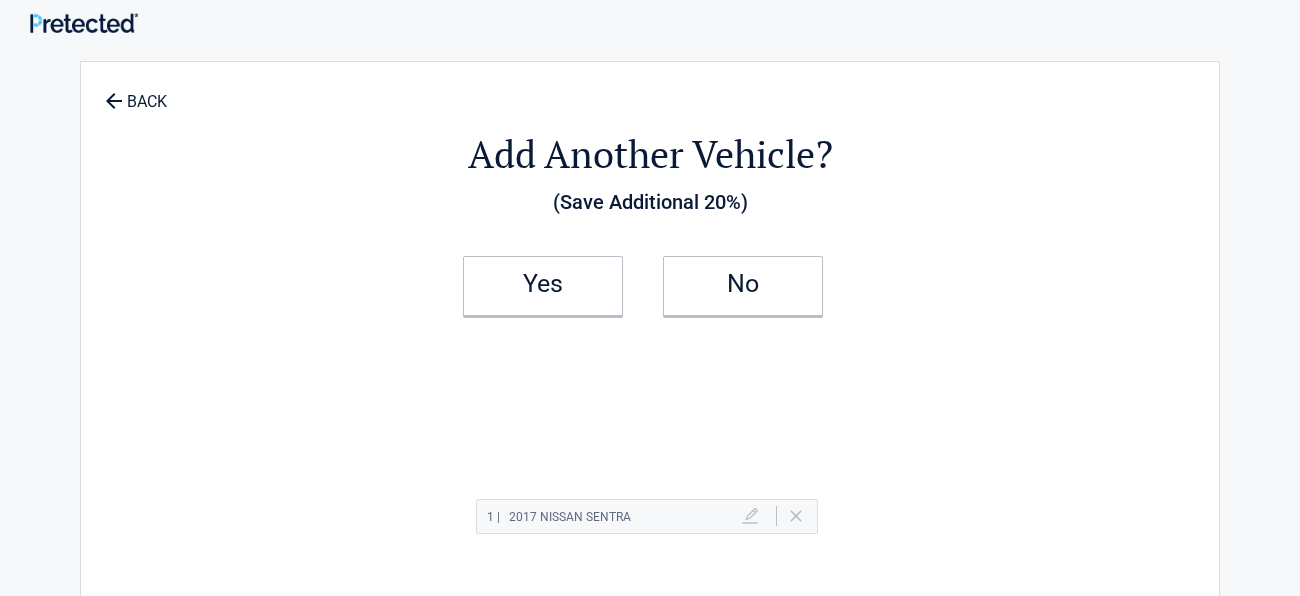 scroll, scrollTop: 0, scrollLeft: 0, axis: both 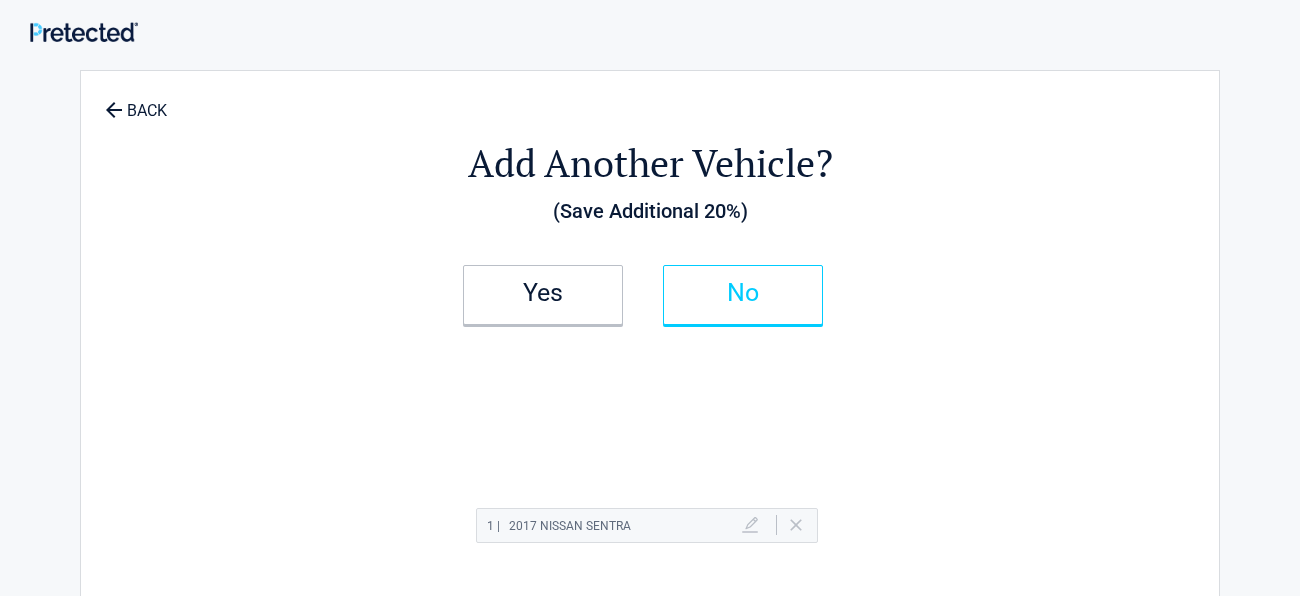 click on "No" at bounding box center (743, 293) 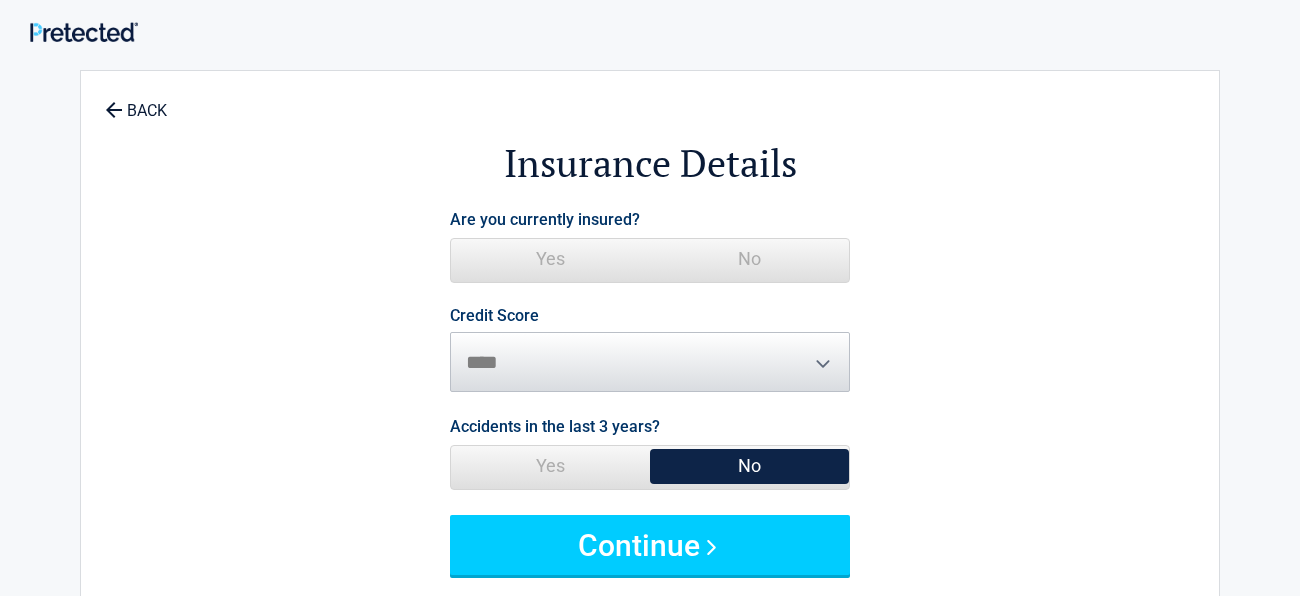click on "No" at bounding box center (749, 259) 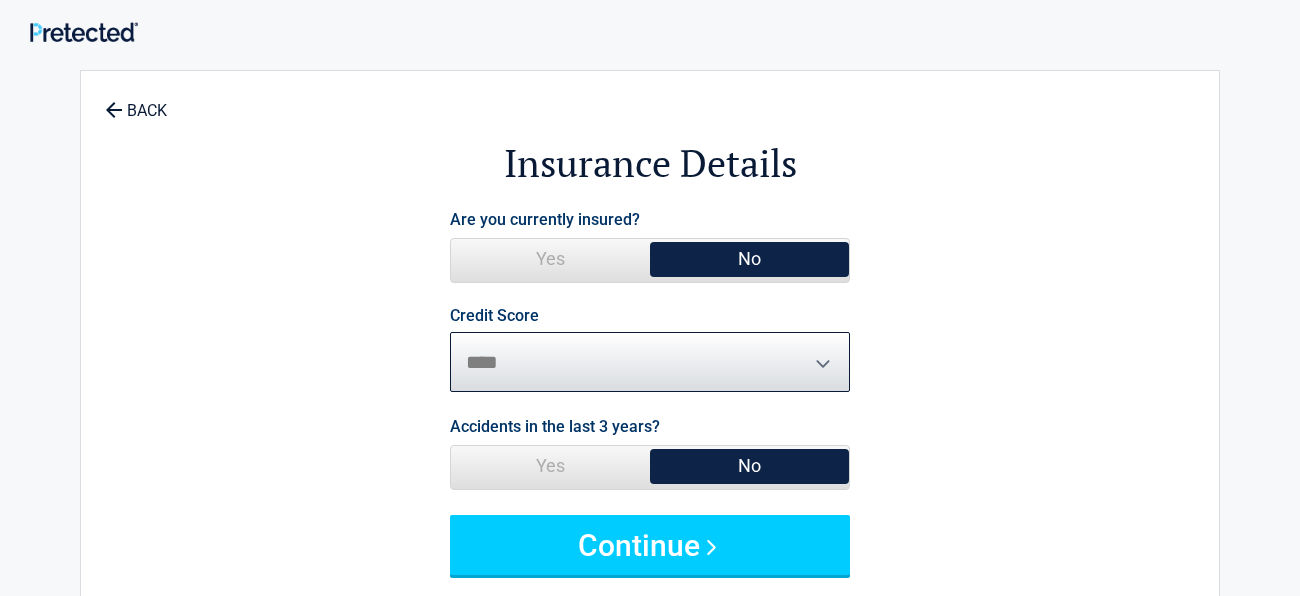 click on "*********
****
*******
****" at bounding box center [650, 362] 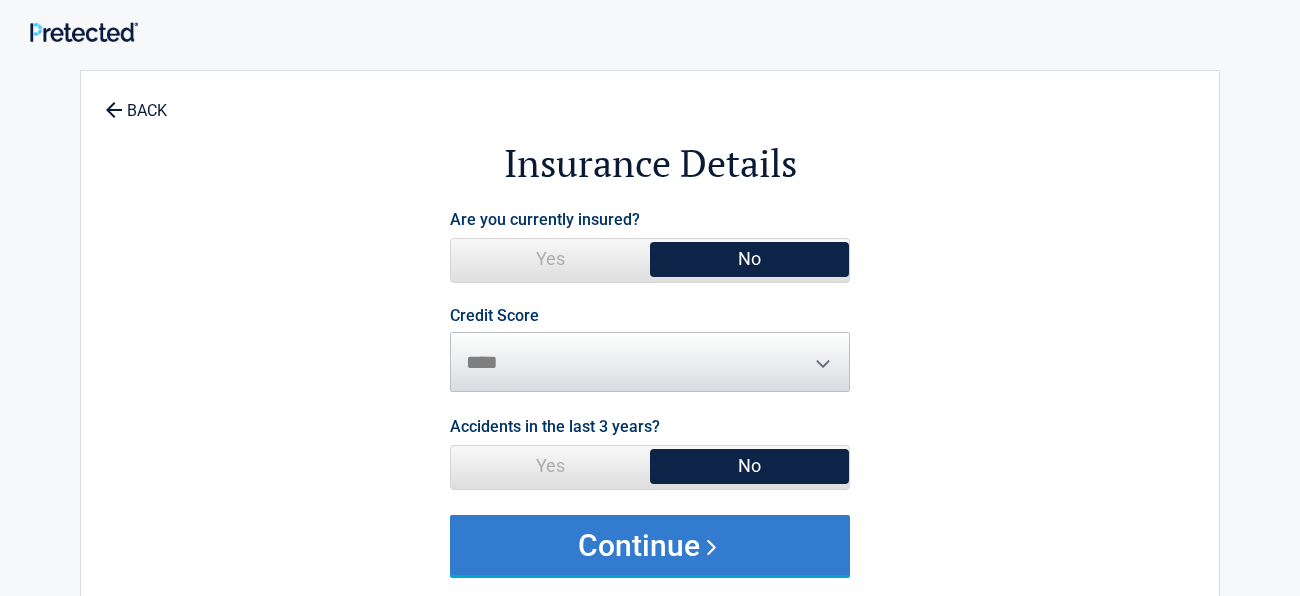 click on "Continue" at bounding box center (650, 545) 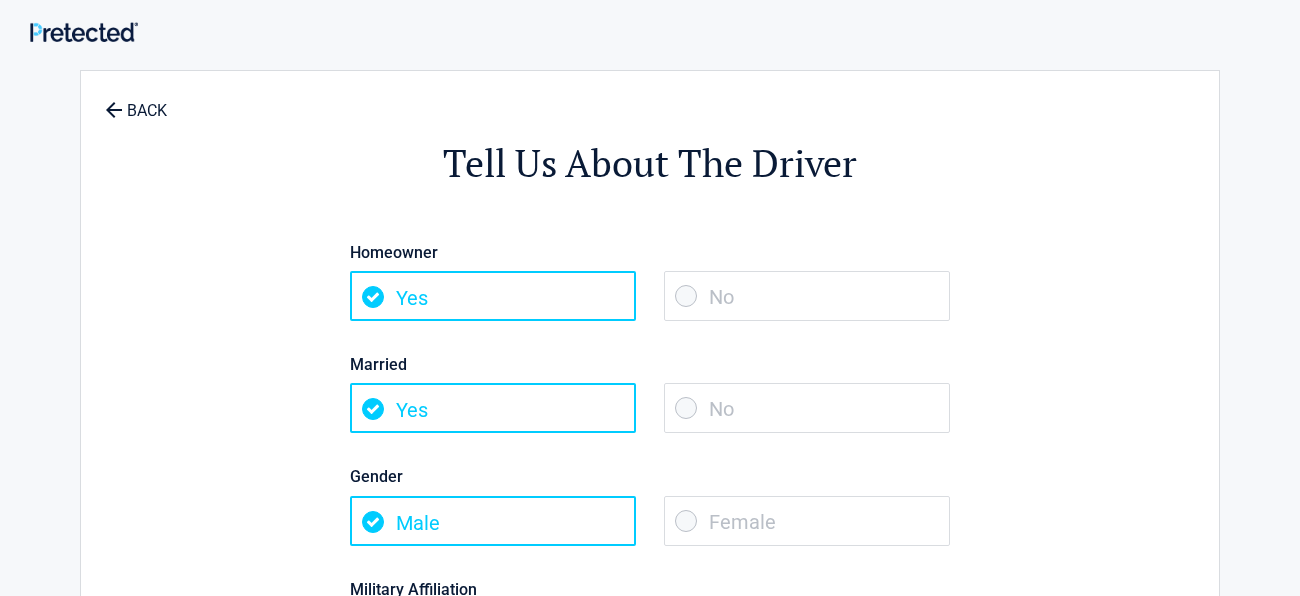 click on "No" at bounding box center [807, 296] 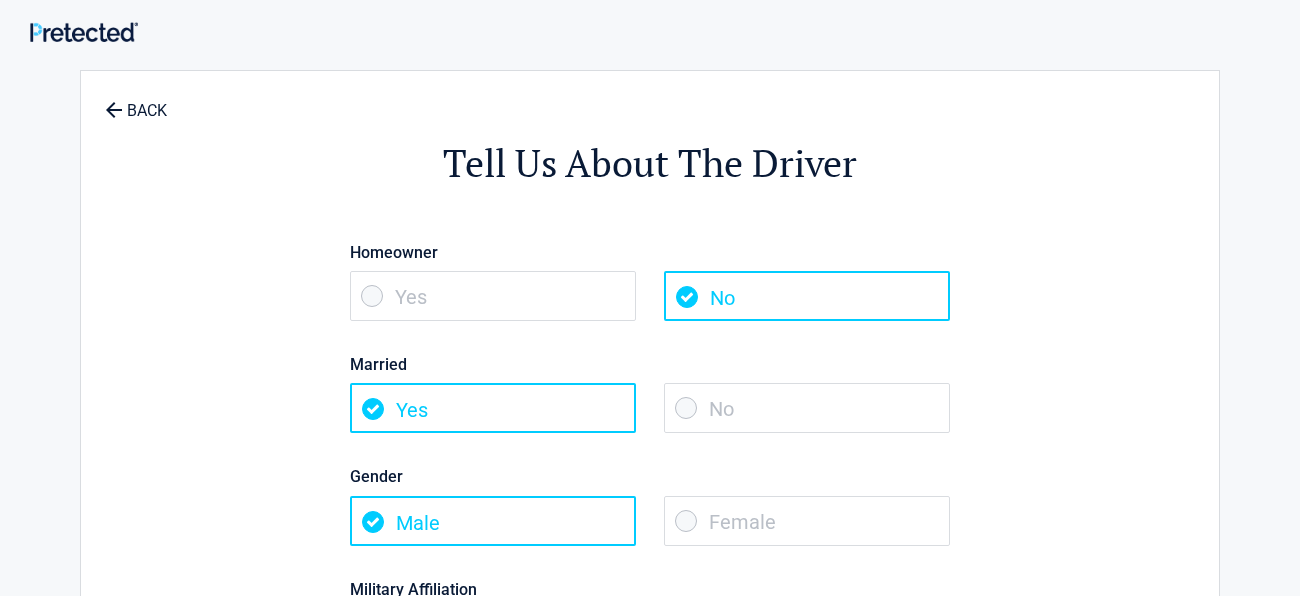 click on "No" at bounding box center [807, 408] 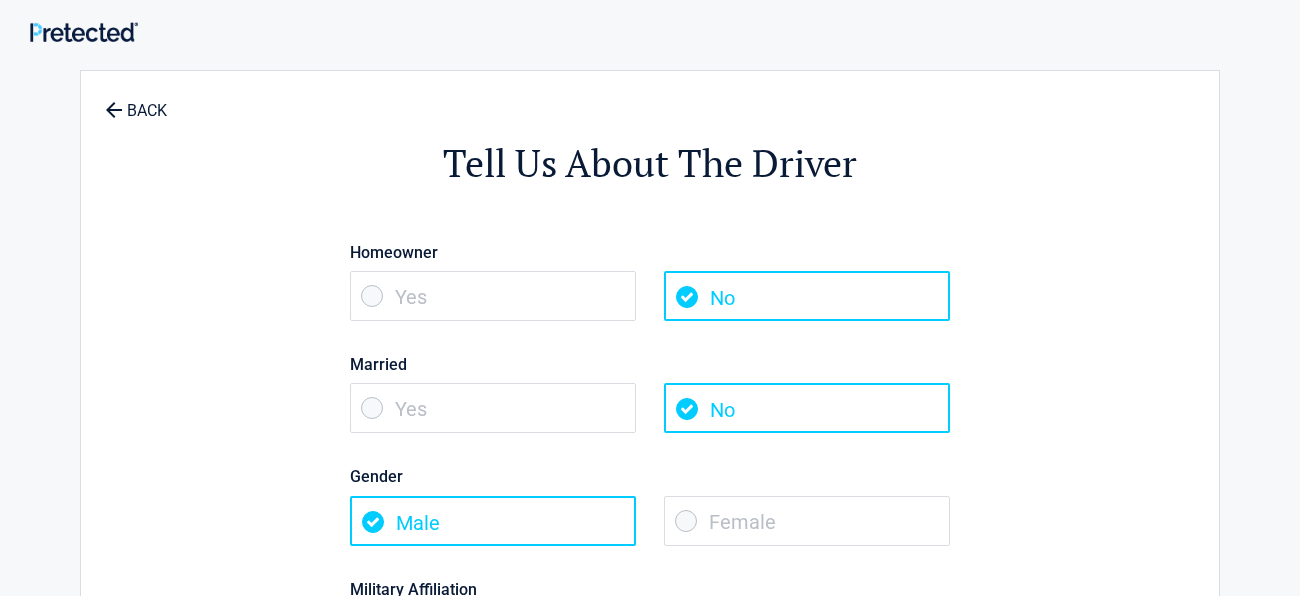 click on "Female" at bounding box center [807, 521] 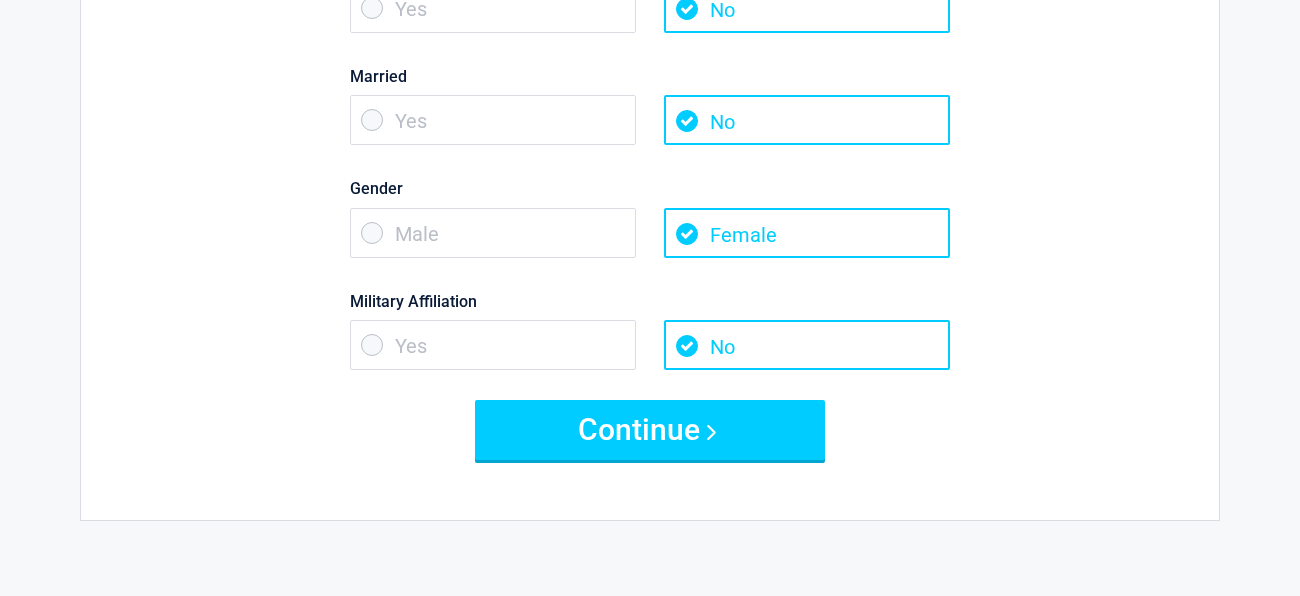 scroll, scrollTop: 297, scrollLeft: 0, axis: vertical 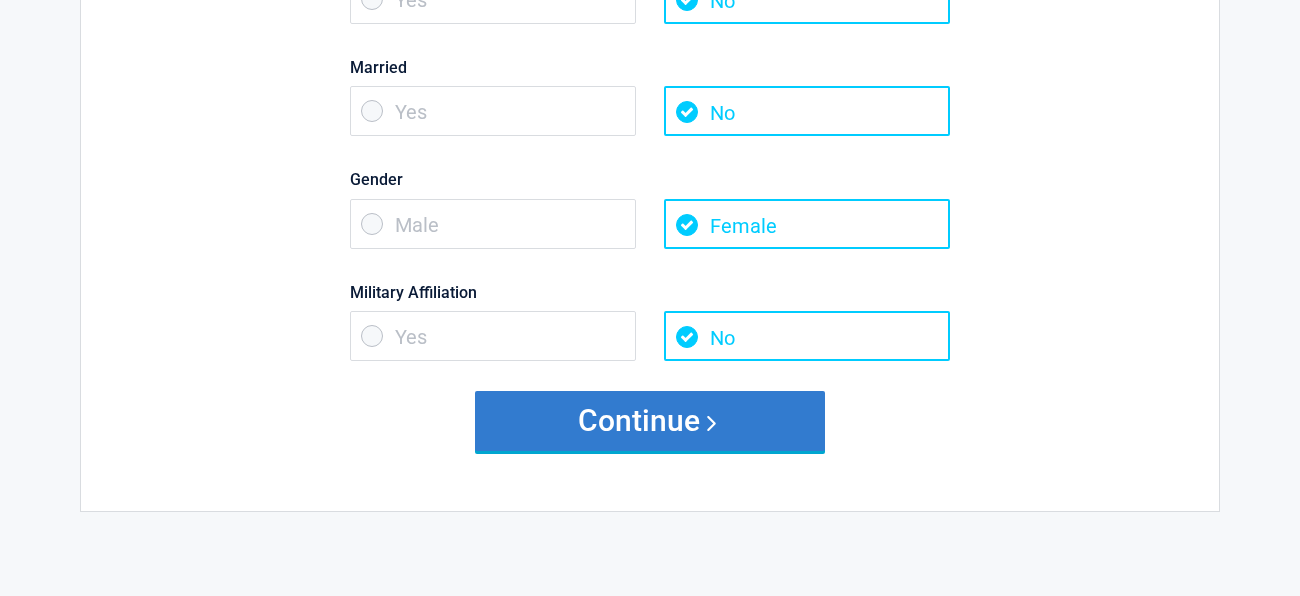 click on "Continue" at bounding box center (650, 421) 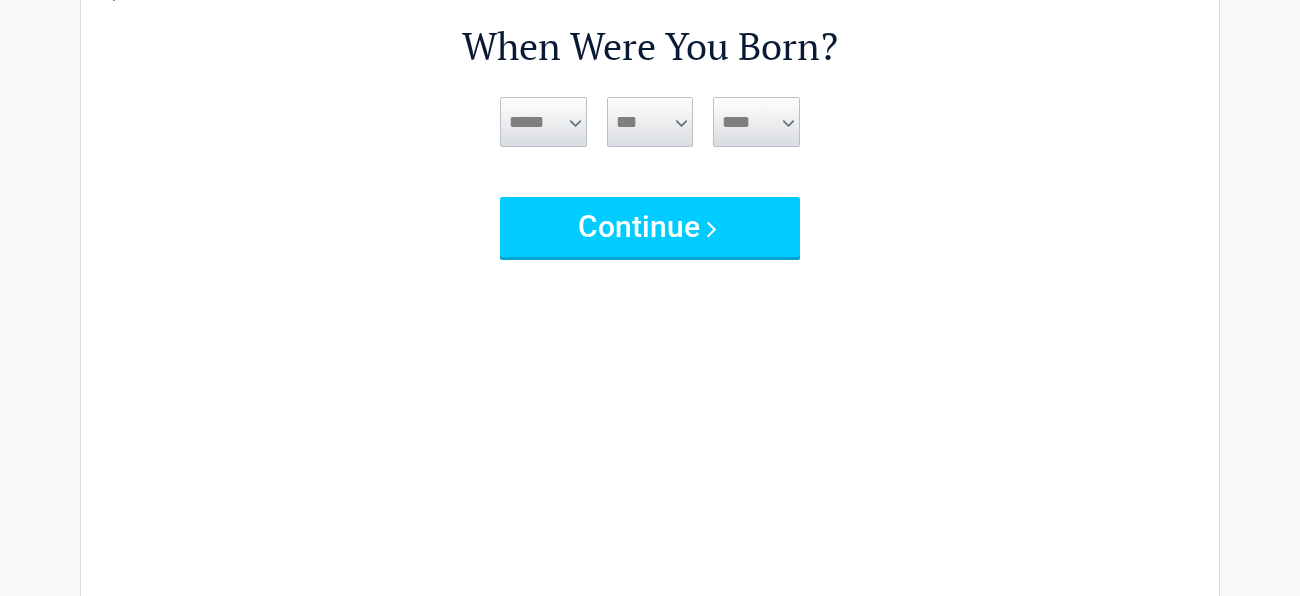 scroll, scrollTop: 0, scrollLeft: 0, axis: both 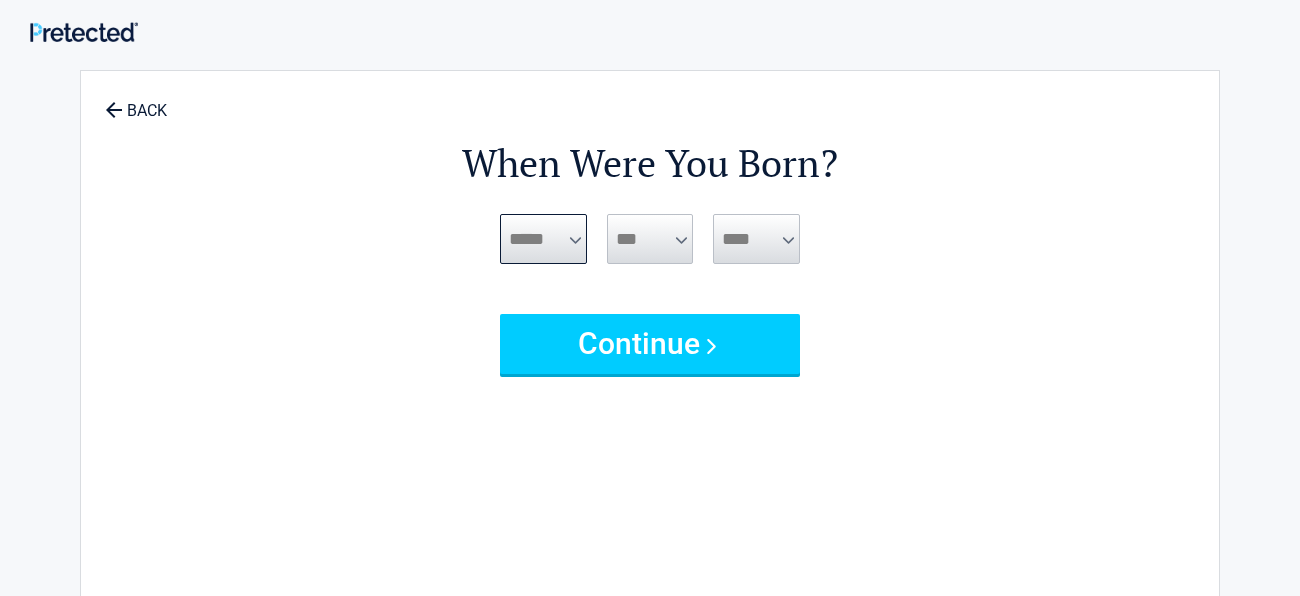 click on "*****
***
***
***
***
***
***
***
***
***
***
***
***" at bounding box center (543, 239) 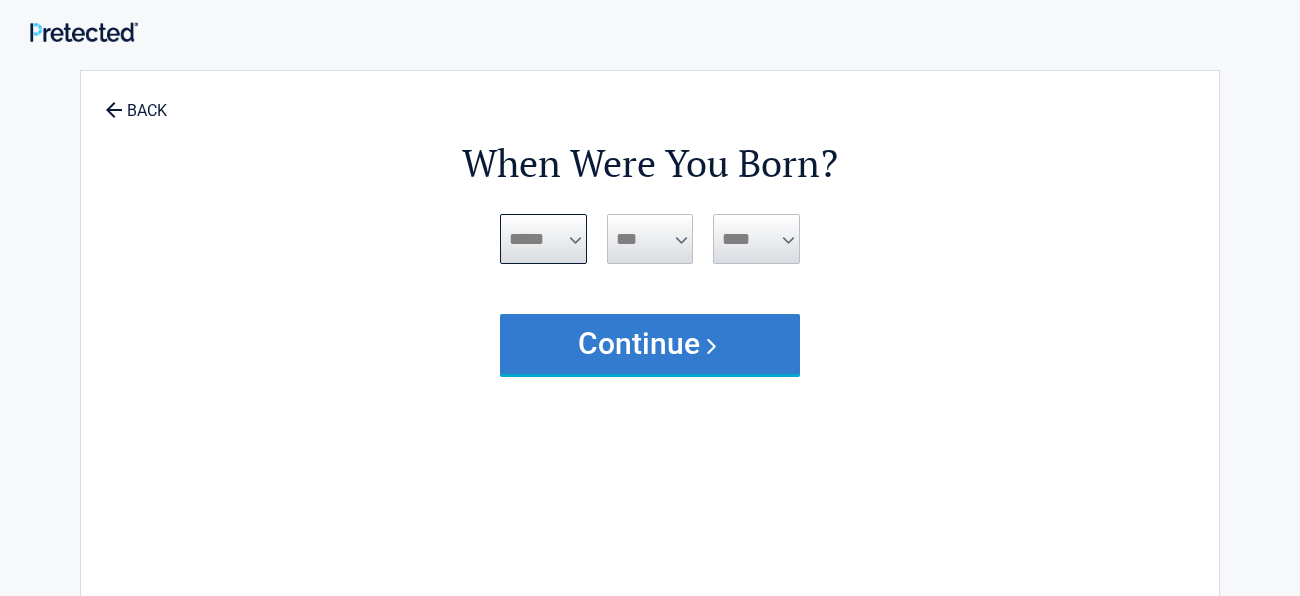 select on "*" 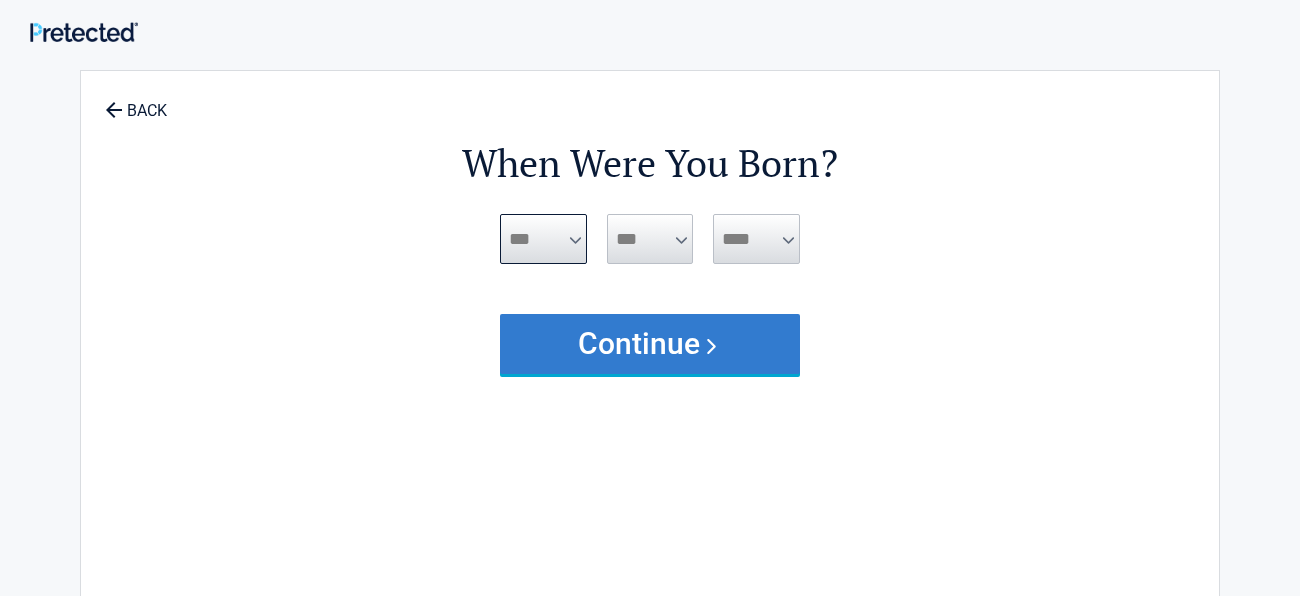 click on "*****
***
***
***
***
***
***
***
***
***
***
***
***" at bounding box center (543, 239) 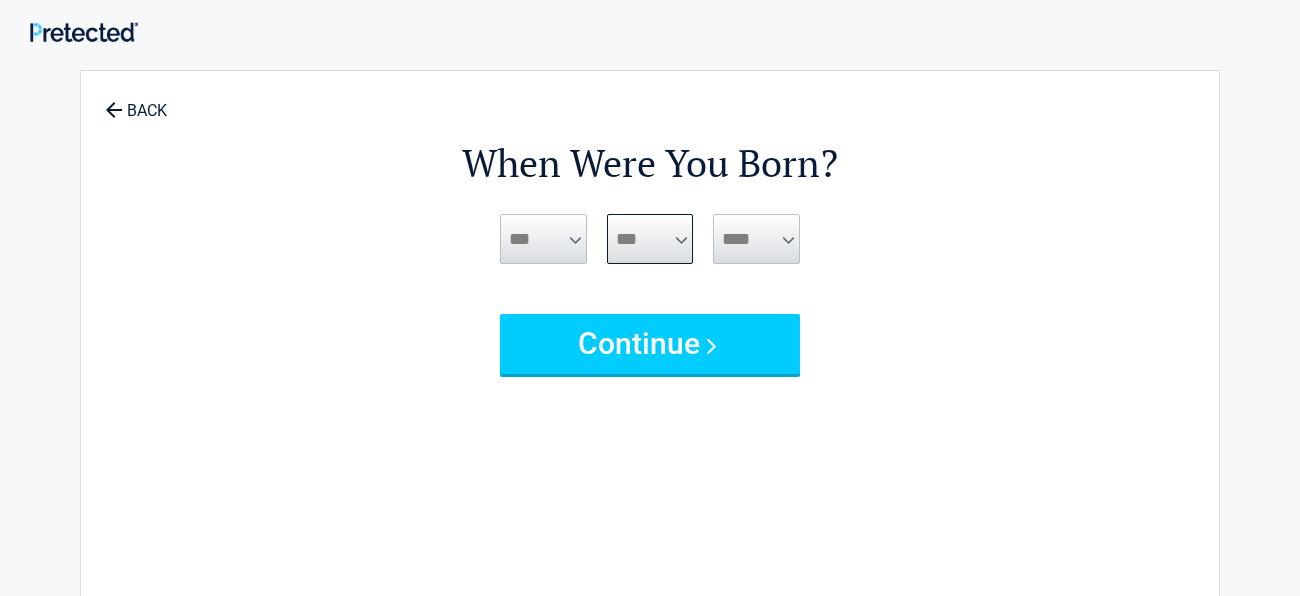 click on "*** * * * * * * * * * ** ** ** ** ** ** ** ** ** ** ** ** ** ** ** ** ** ** ** ** **" at bounding box center [650, 239] 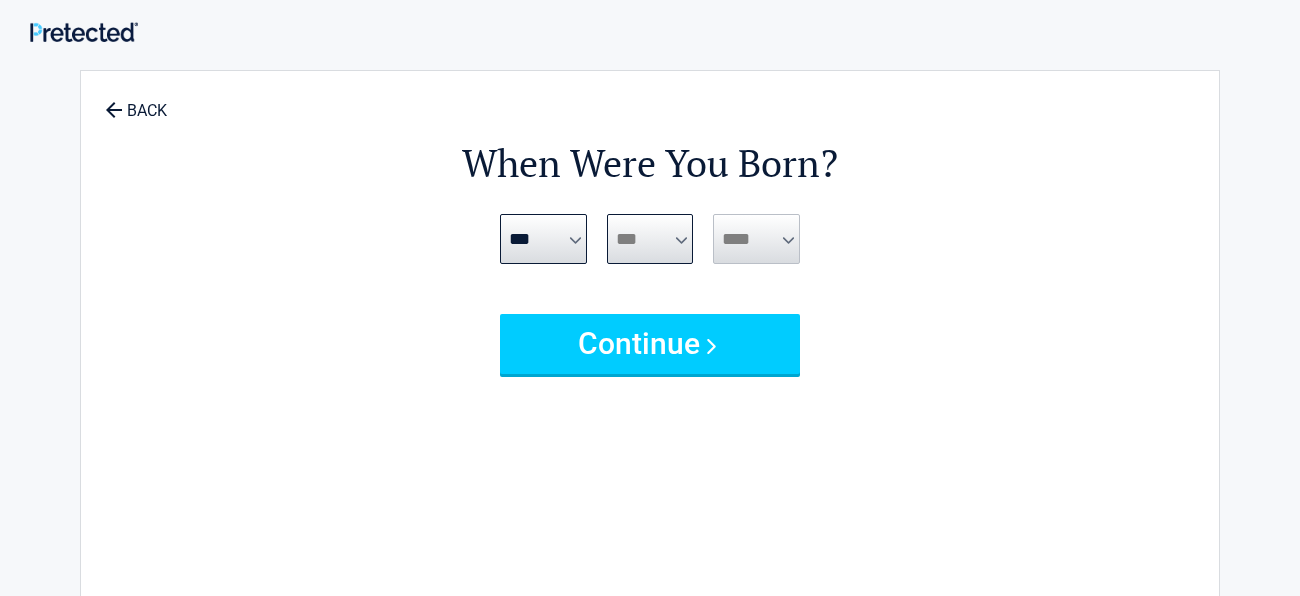 select on "**" 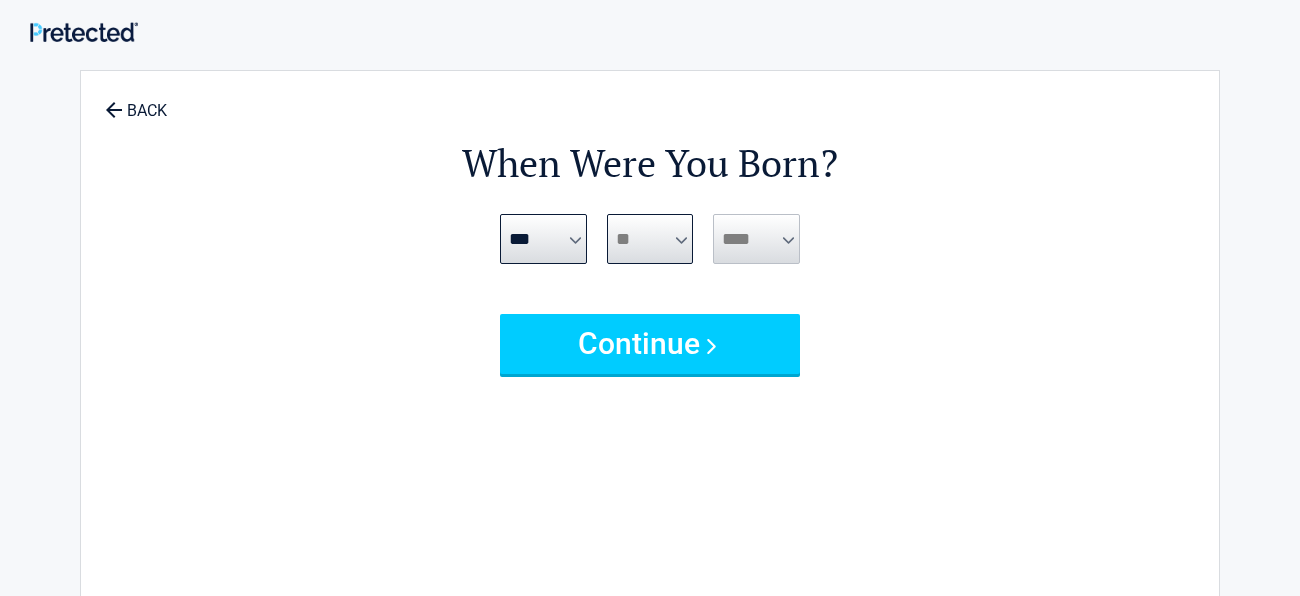 click on "*** * * * * * * * * * ** ** ** ** ** ** ** ** ** ** ** ** ** ** ** ** ** ** ** ** **" at bounding box center (650, 239) 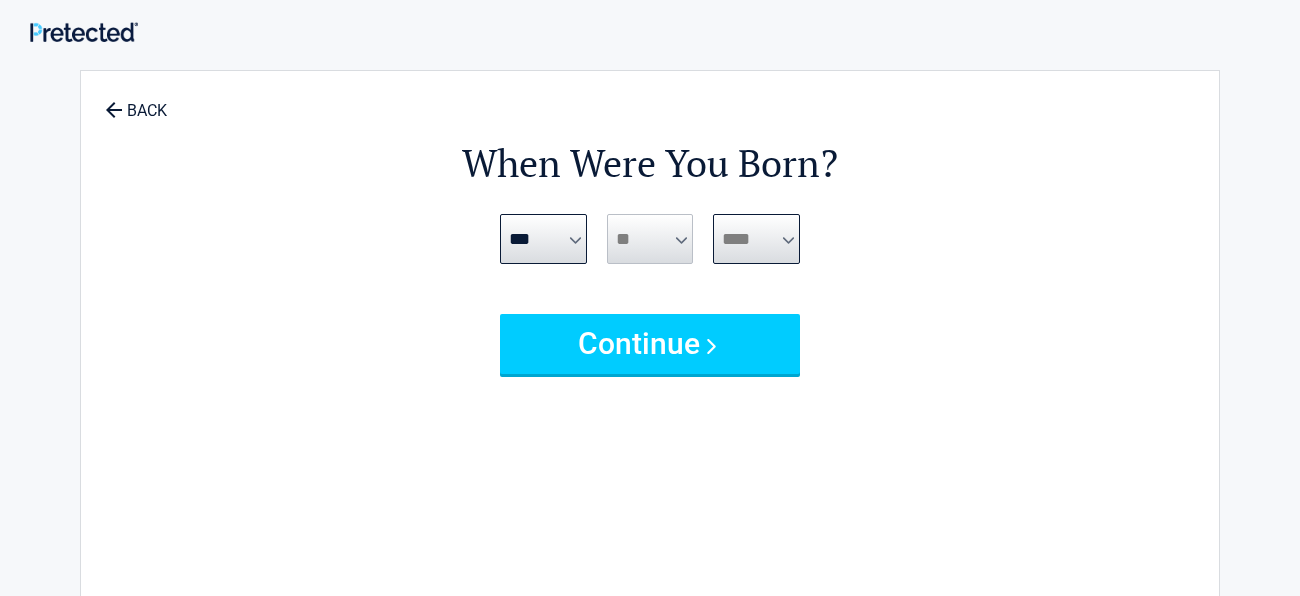 click on "****
****
****
****
****
****
****
****
****
****
****
****
****
****
****
****
****
****
****
****
****
****
****
****
****
****
****
****
****
****
****
****
****
****
****
****
****
****
****
****
****
****
****
****
****
****
****
****
****
****
****
****
****
****
****
****
****
****
****
****
****
****
****
****" at bounding box center (756, 239) 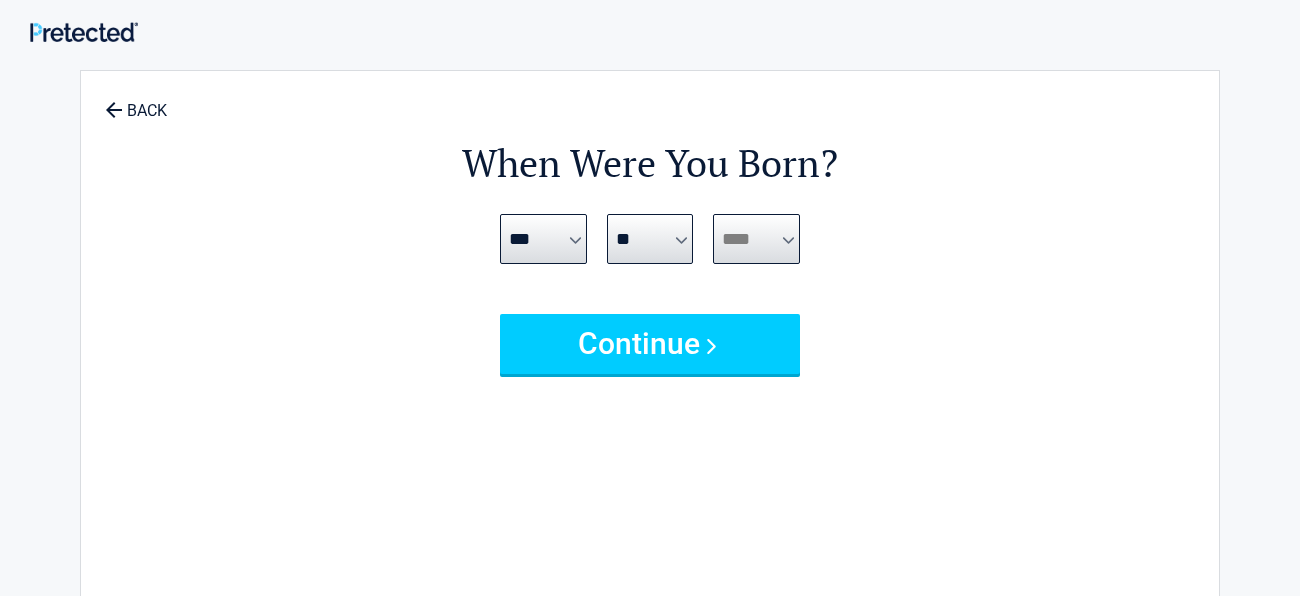 select on "****" 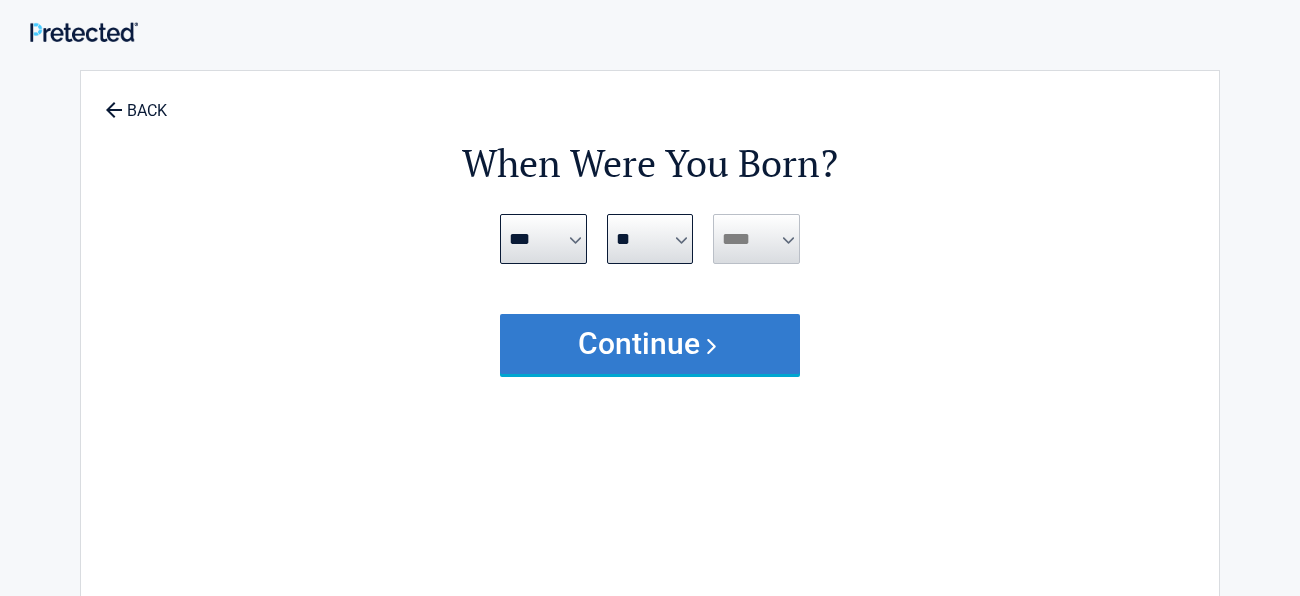 click on "Continue" at bounding box center (650, 344) 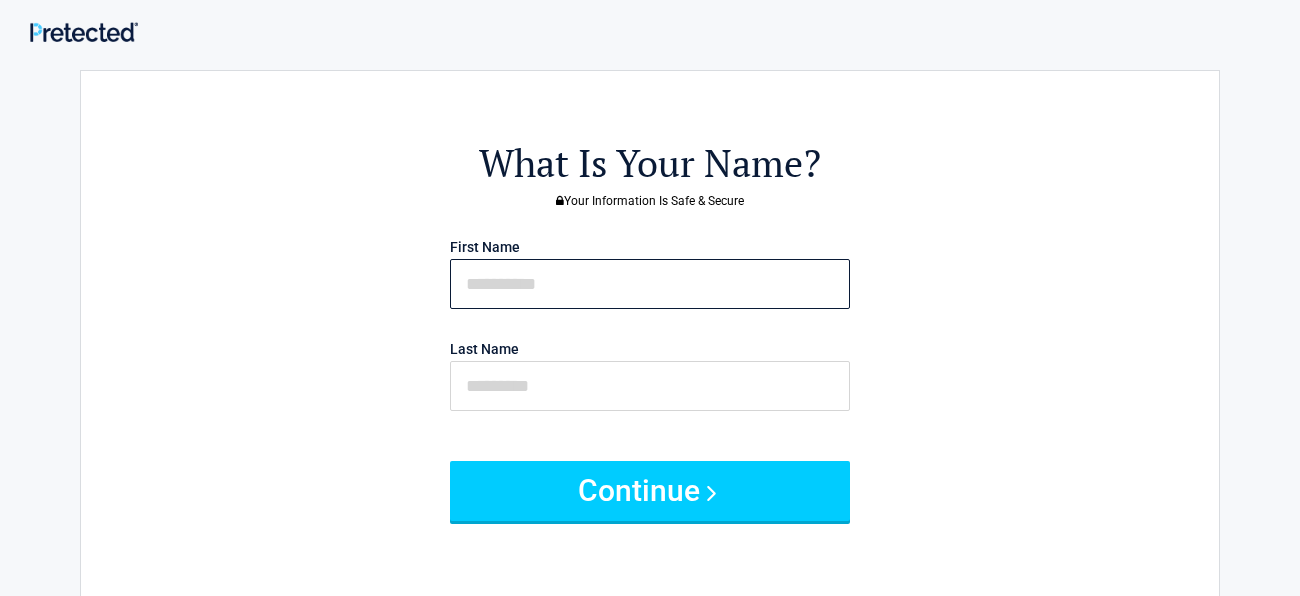 click at bounding box center [650, 284] 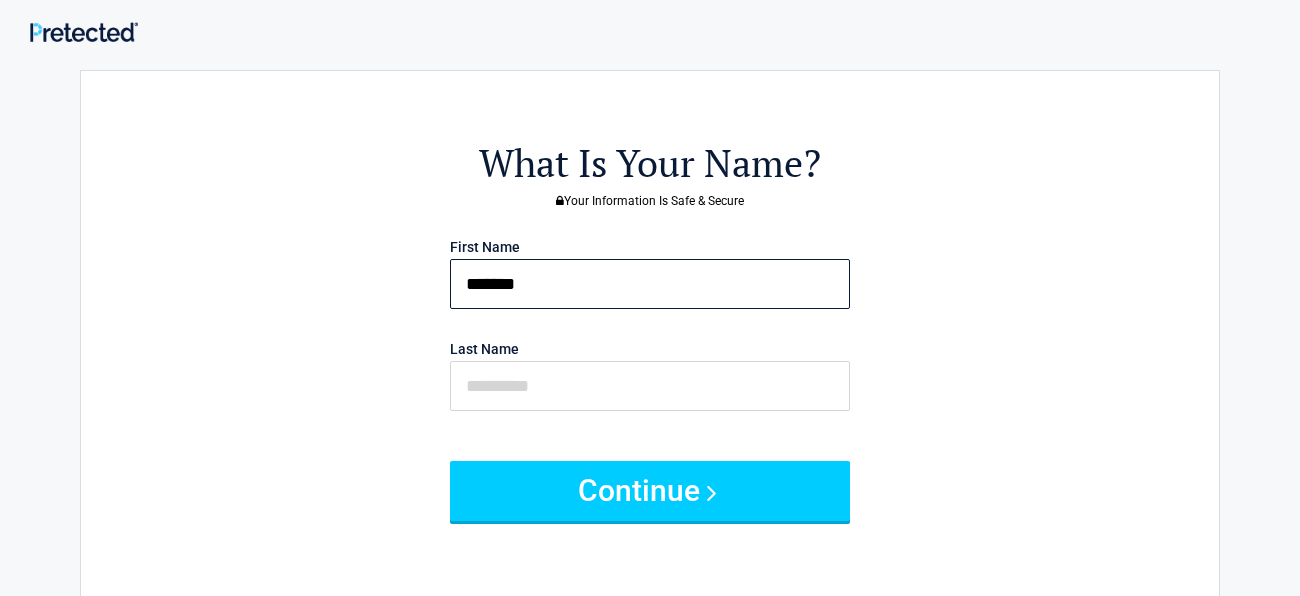 type on "*******" 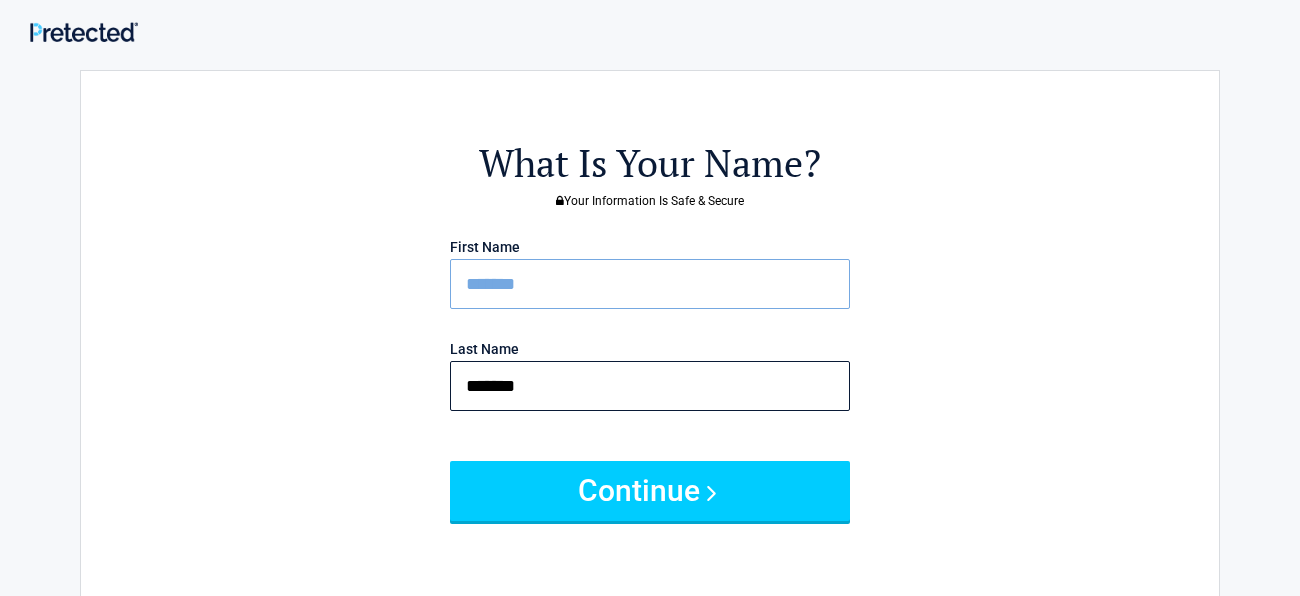 type on "*******" 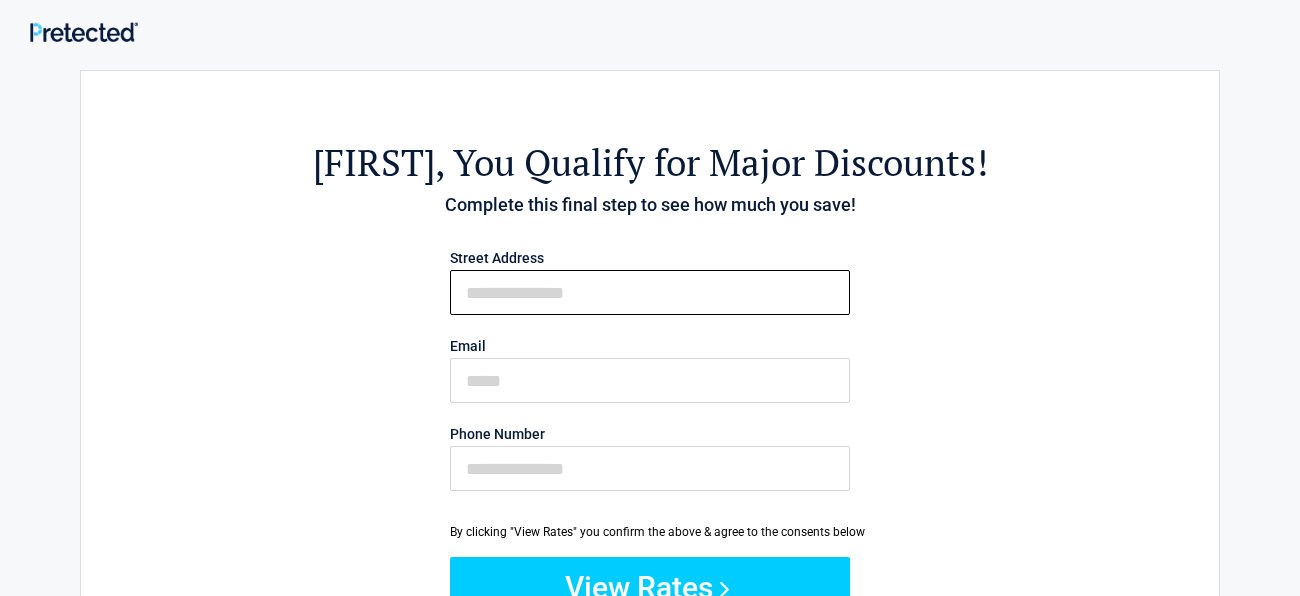 click on "First Name" at bounding box center (650, 292) 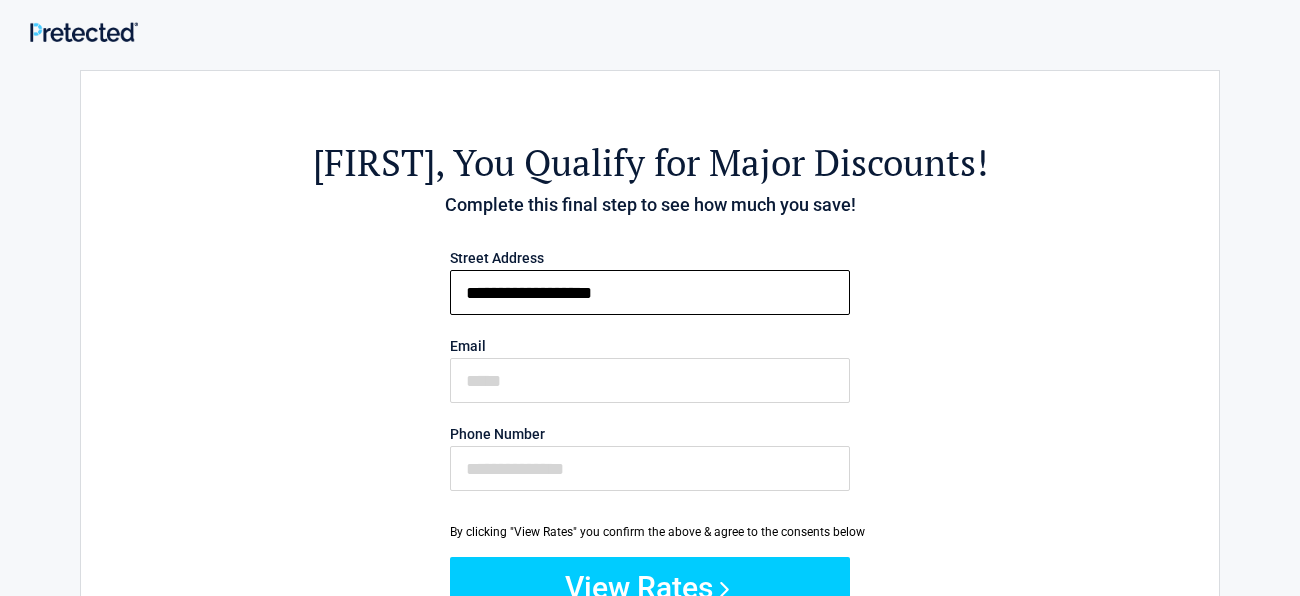 type on "**********" 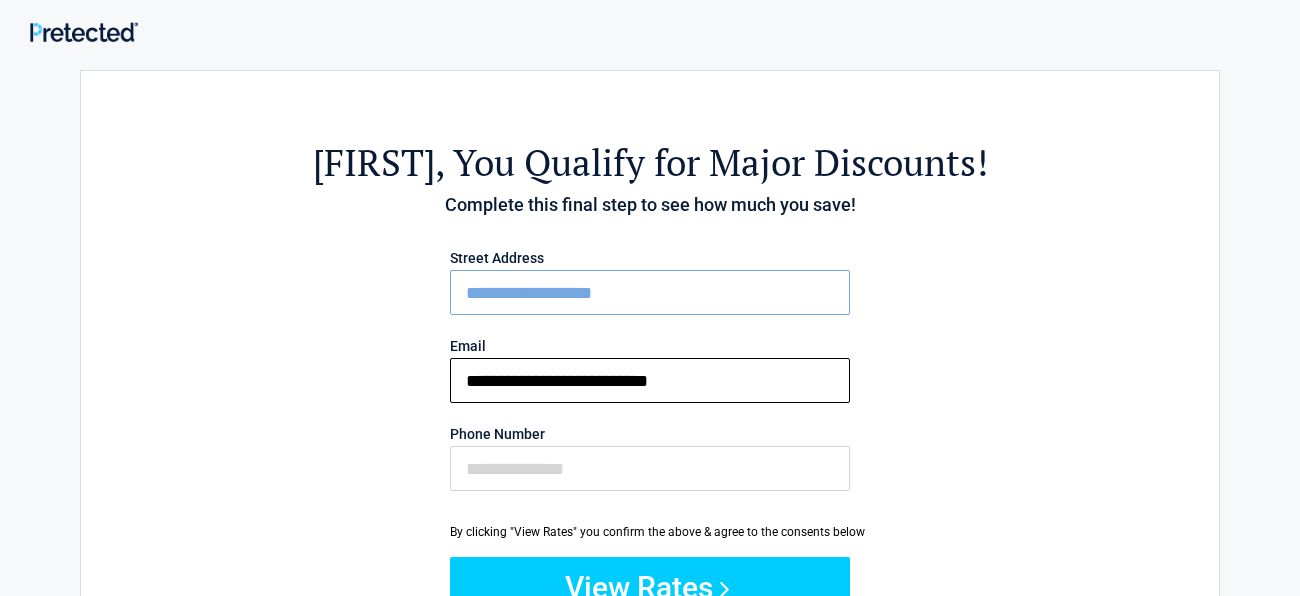 type on "**********" 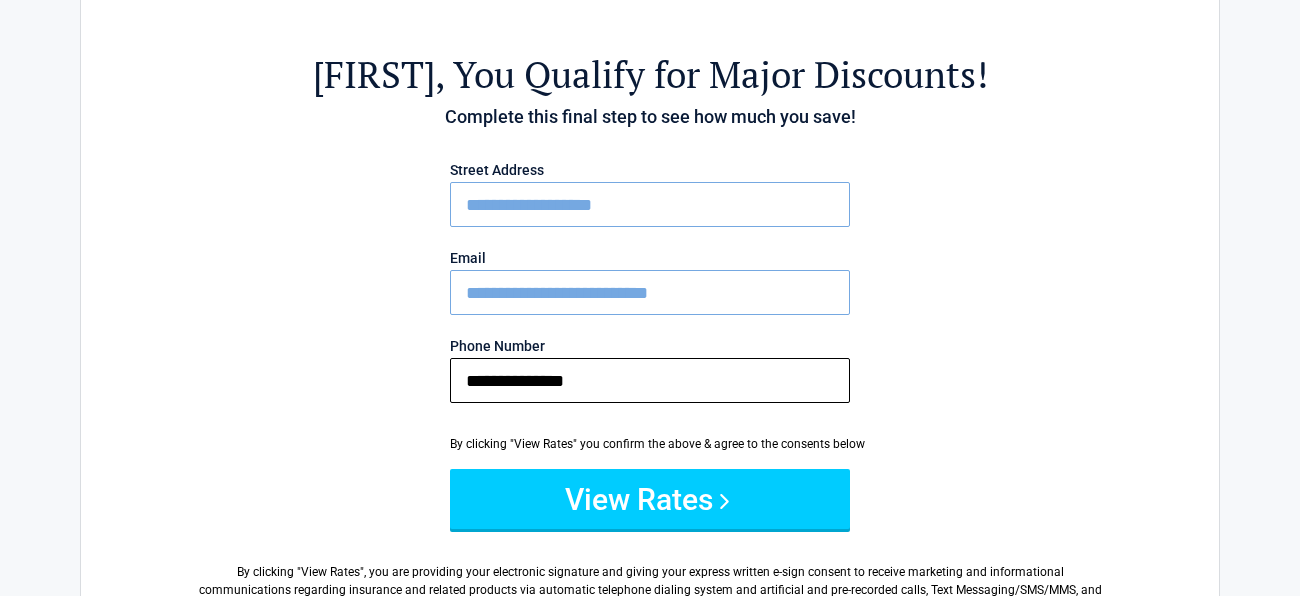 scroll, scrollTop: 89, scrollLeft: 0, axis: vertical 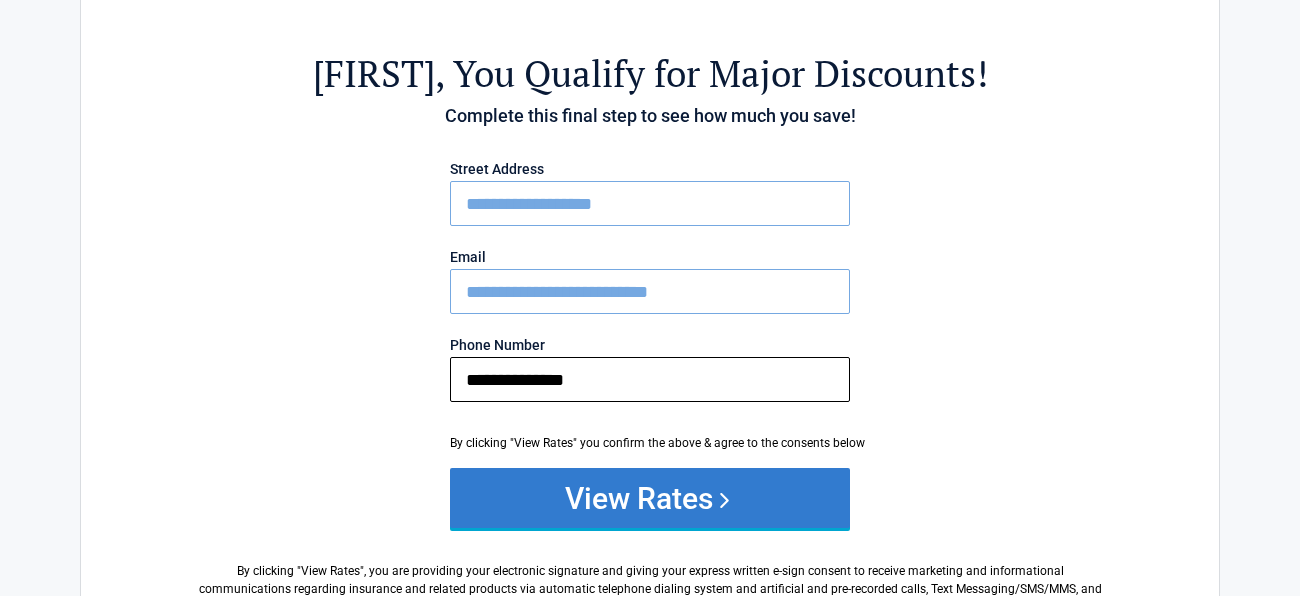 type on "**********" 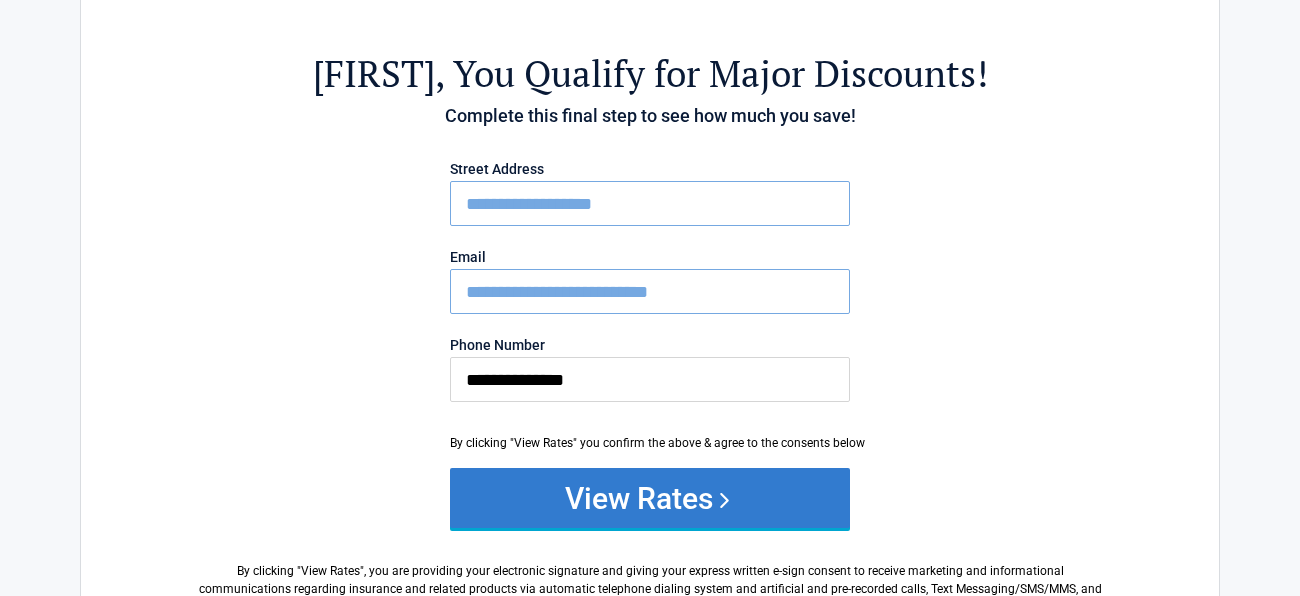 click on "View Rates" at bounding box center [650, 498] 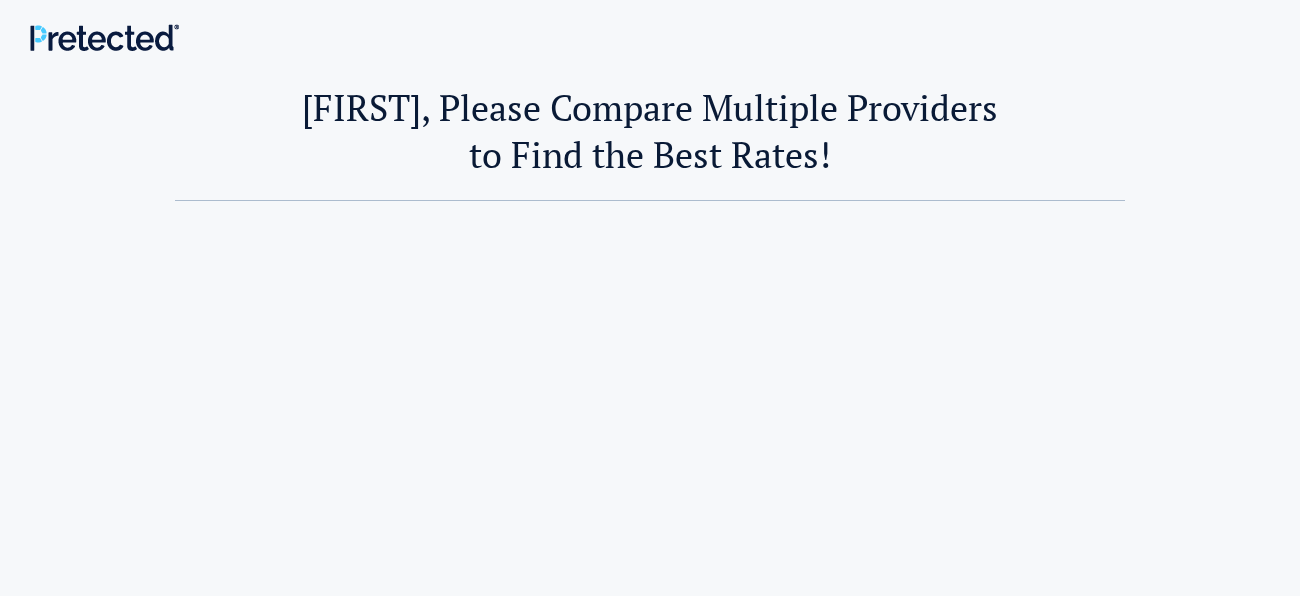 scroll, scrollTop: 0, scrollLeft: 0, axis: both 